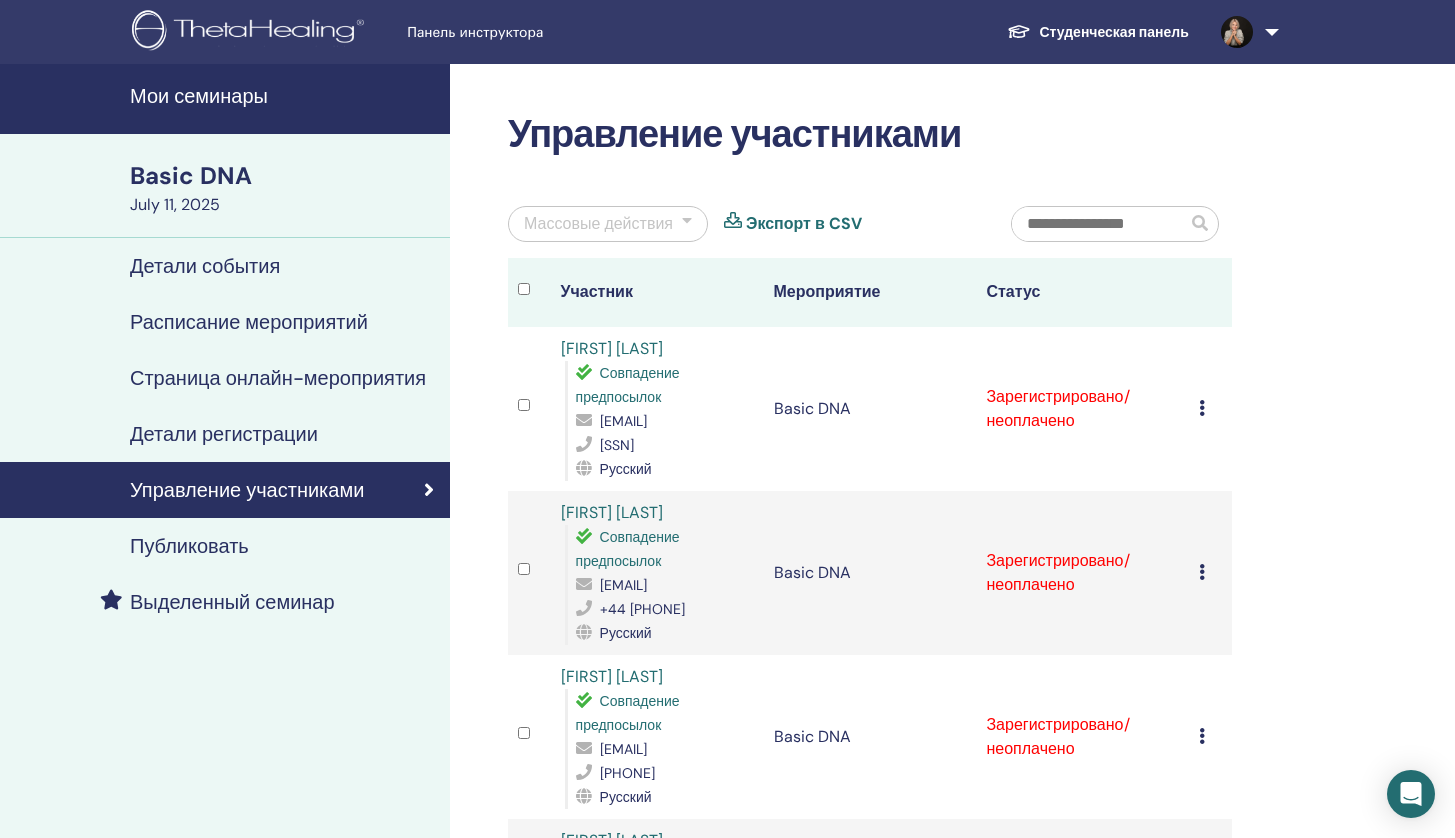 scroll, scrollTop: 0, scrollLeft: 0, axis: both 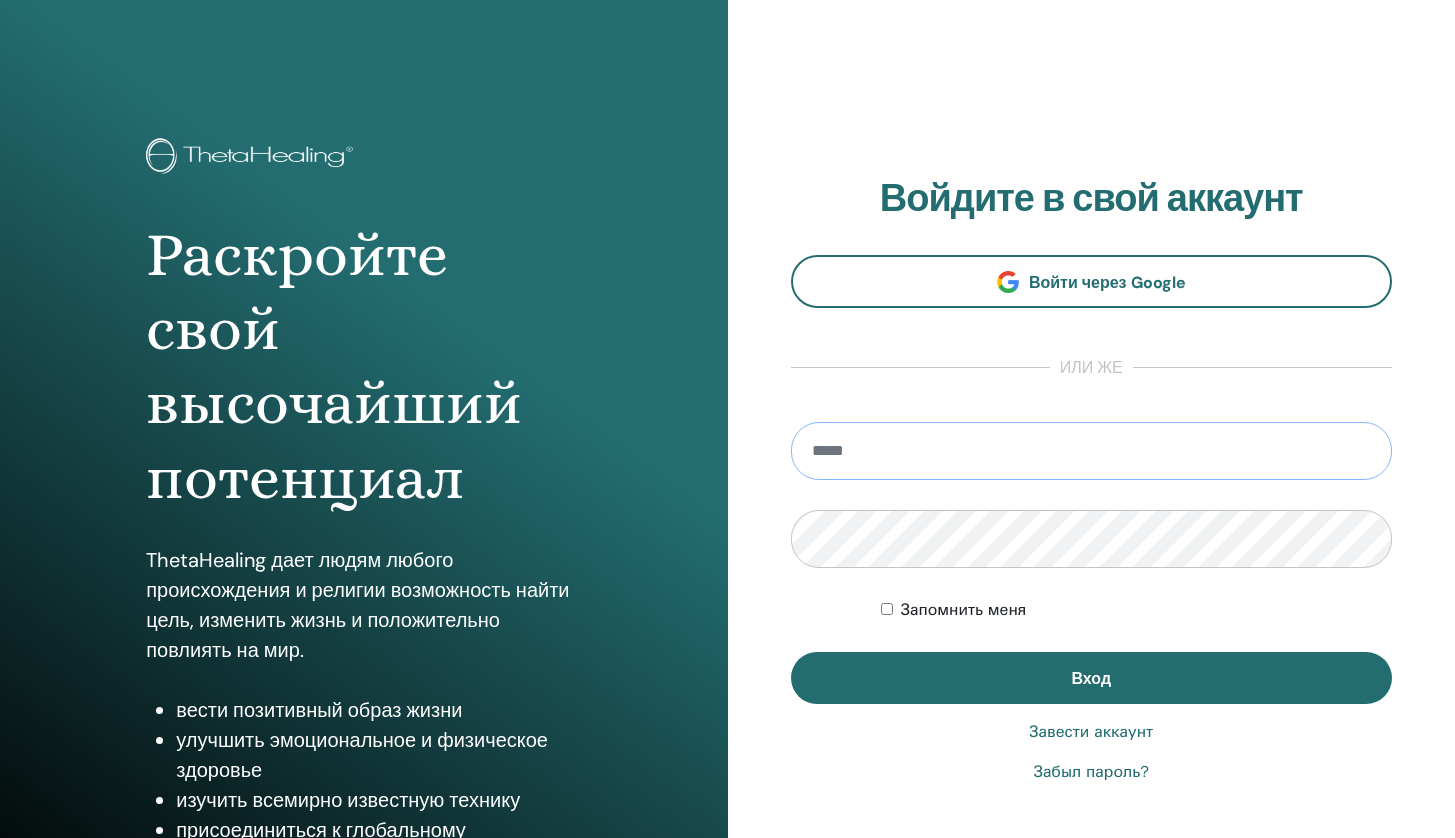 type on "**********" 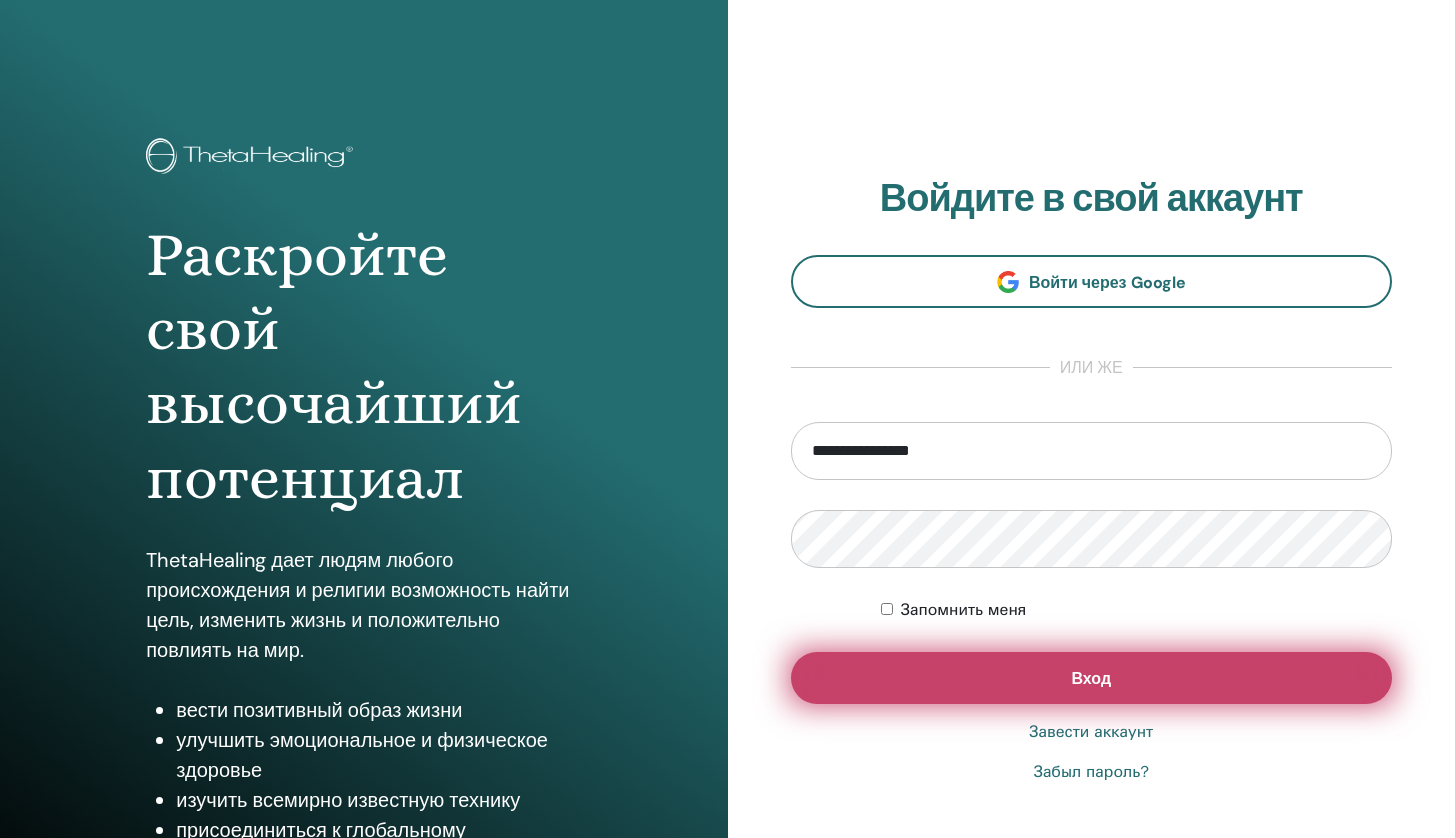 click on "Вход" at bounding box center [1092, 678] 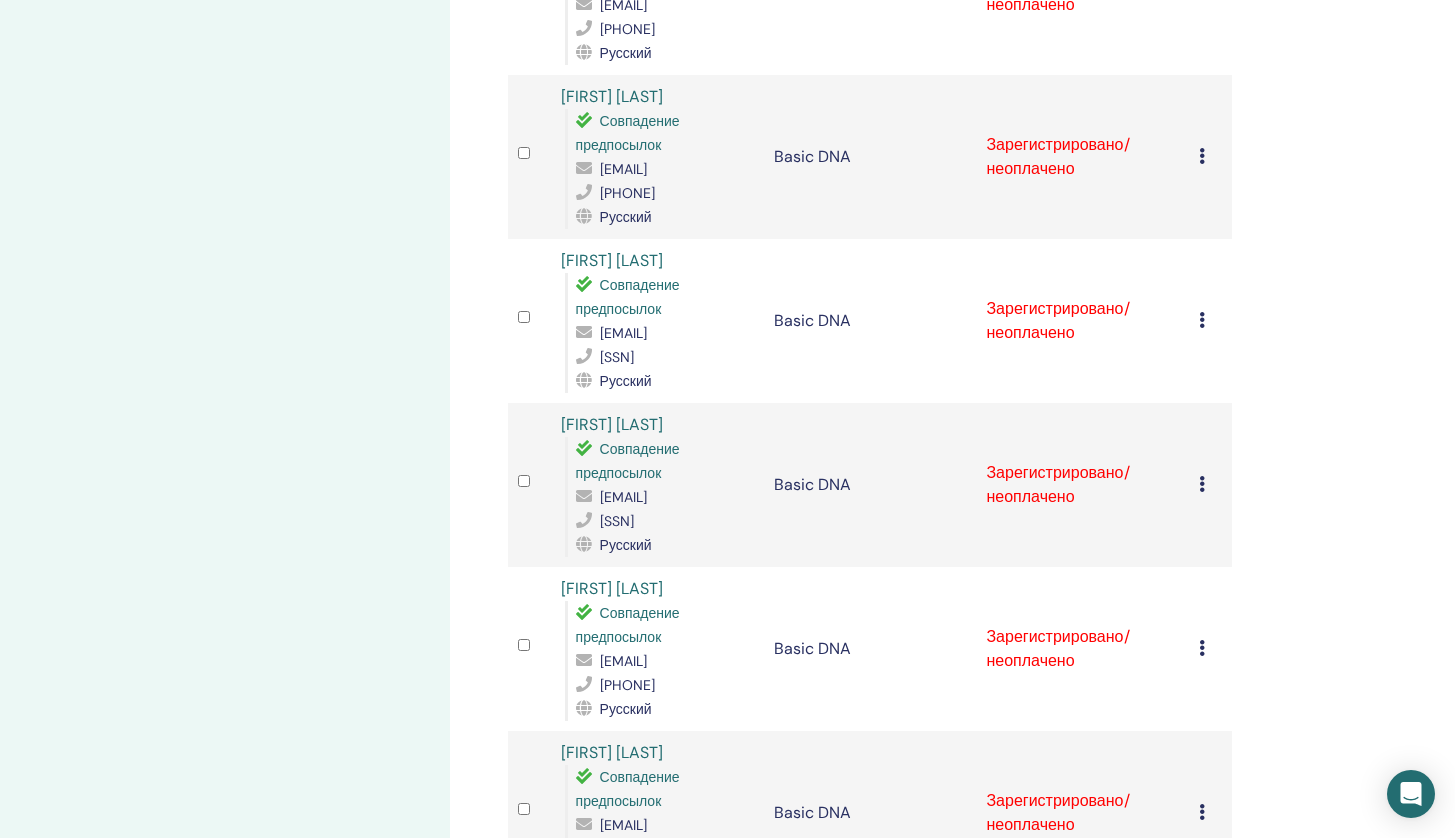 scroll, scrollTop: 1073, scrollLeft: 0, axis: vertical 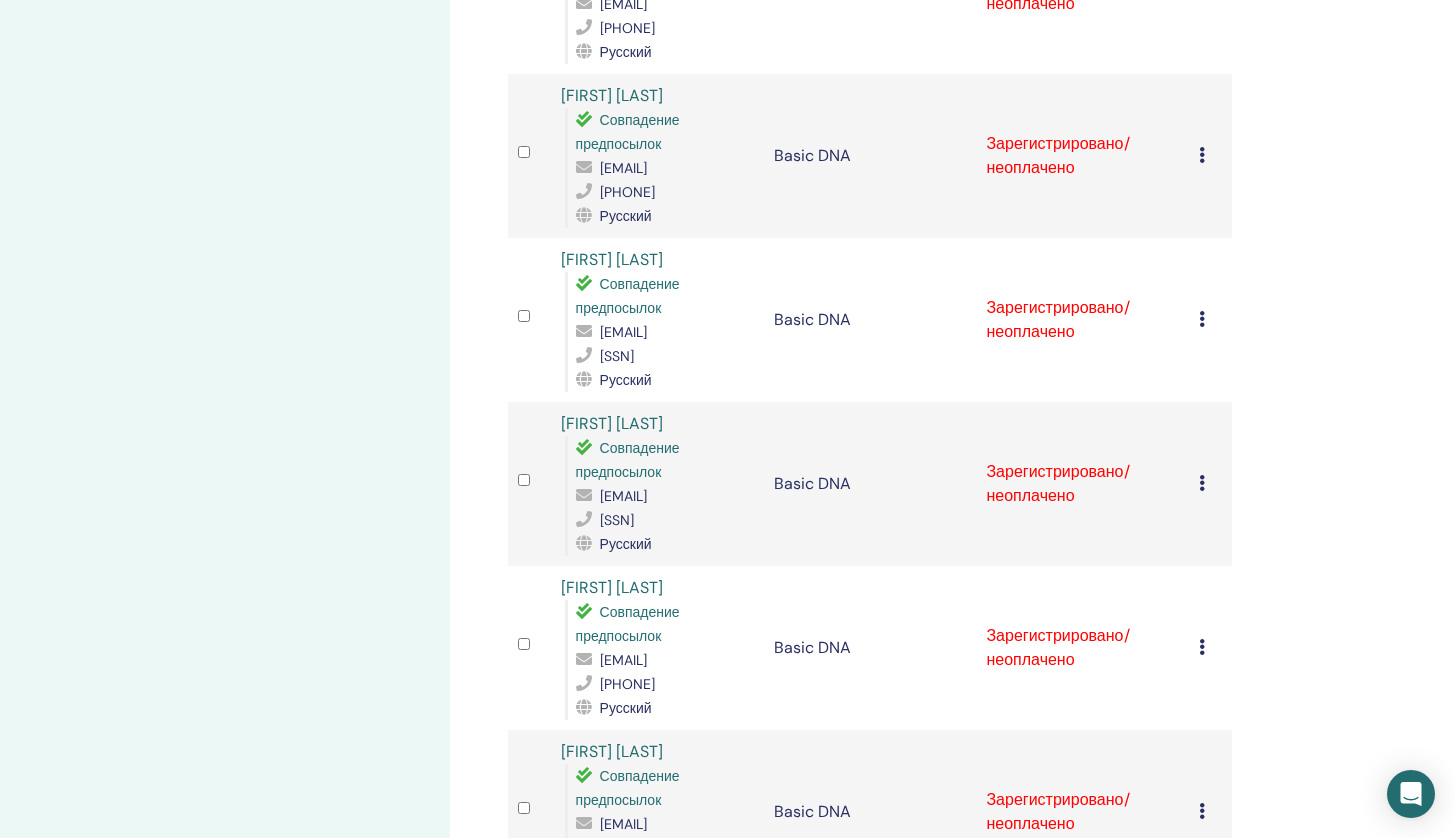 click on "Отменить регистрацию Не выполнять автоматическую сертификацию Отметить как оплаченное Отметить как неоплаченный Отметить как отсутствующего Заполните и сертифицируйте Скачать сертификат" at bounding box center [1210, 484] 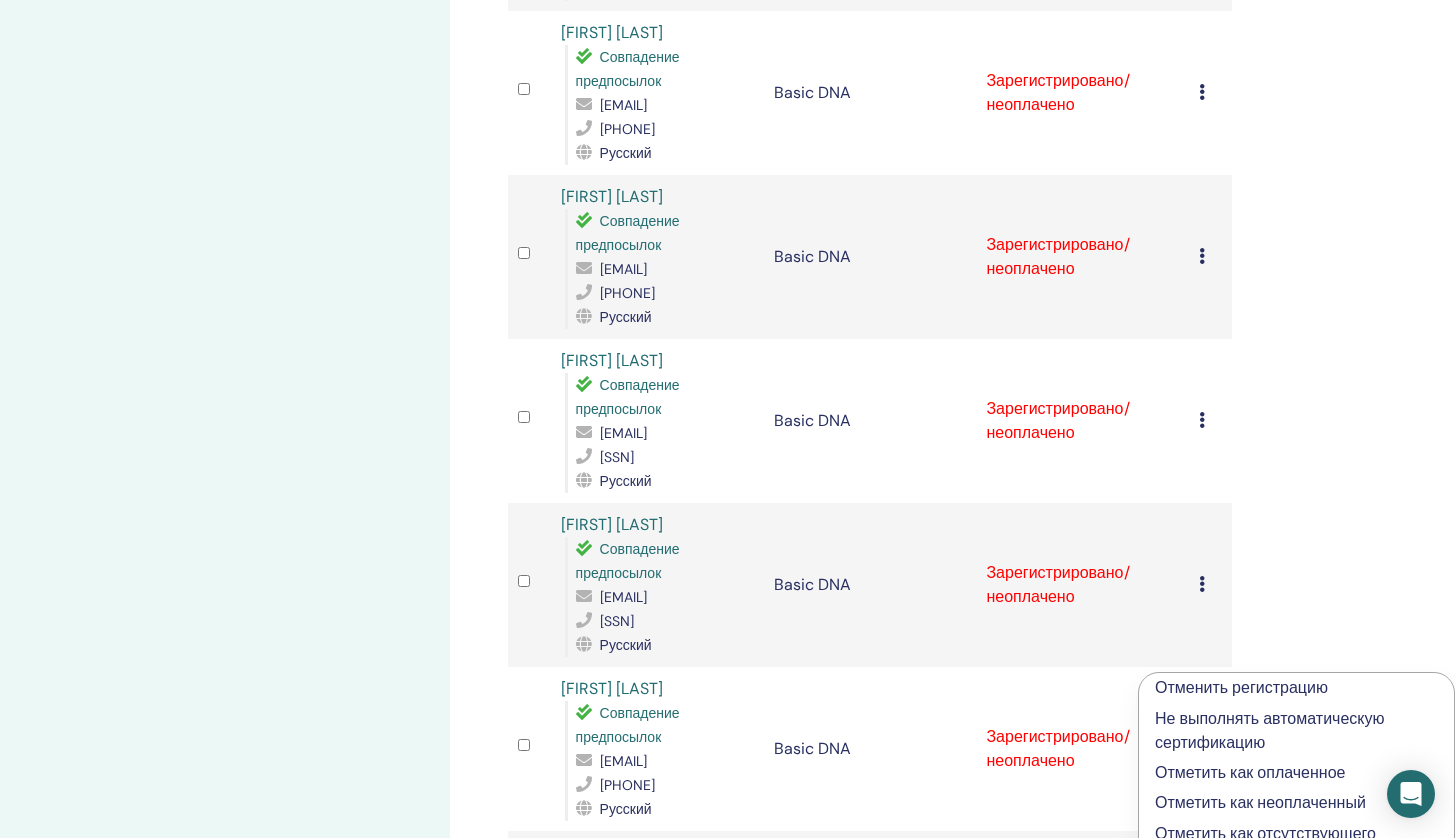 click on "Управление участниками Массовые действия Экспорт в CSV Участник Мероприятие Статус Виктория Карначик Совпадение предпосылок vika.carnachik@yandex.ru 89887381035 Русский Basic DNA Зарегистрировано/неоплачено Отменить регистрацию Не выполнять автоматическую сертификацию Отметить как оплаченное Отметить как неоплаченный Отметить как отсутствующего Заполните и сертифицируйте Скачать сертификат Анастасия Глушкова Совпадение предпосылок snasteaa@gmail.com 89122293112 Русский Basic DNA Зарегистрировано/неоплачено Отменить регистрацию Не выполнять автоматическую сертификацию Aliya Gayfieva 1" at bounding box center (935, 305) 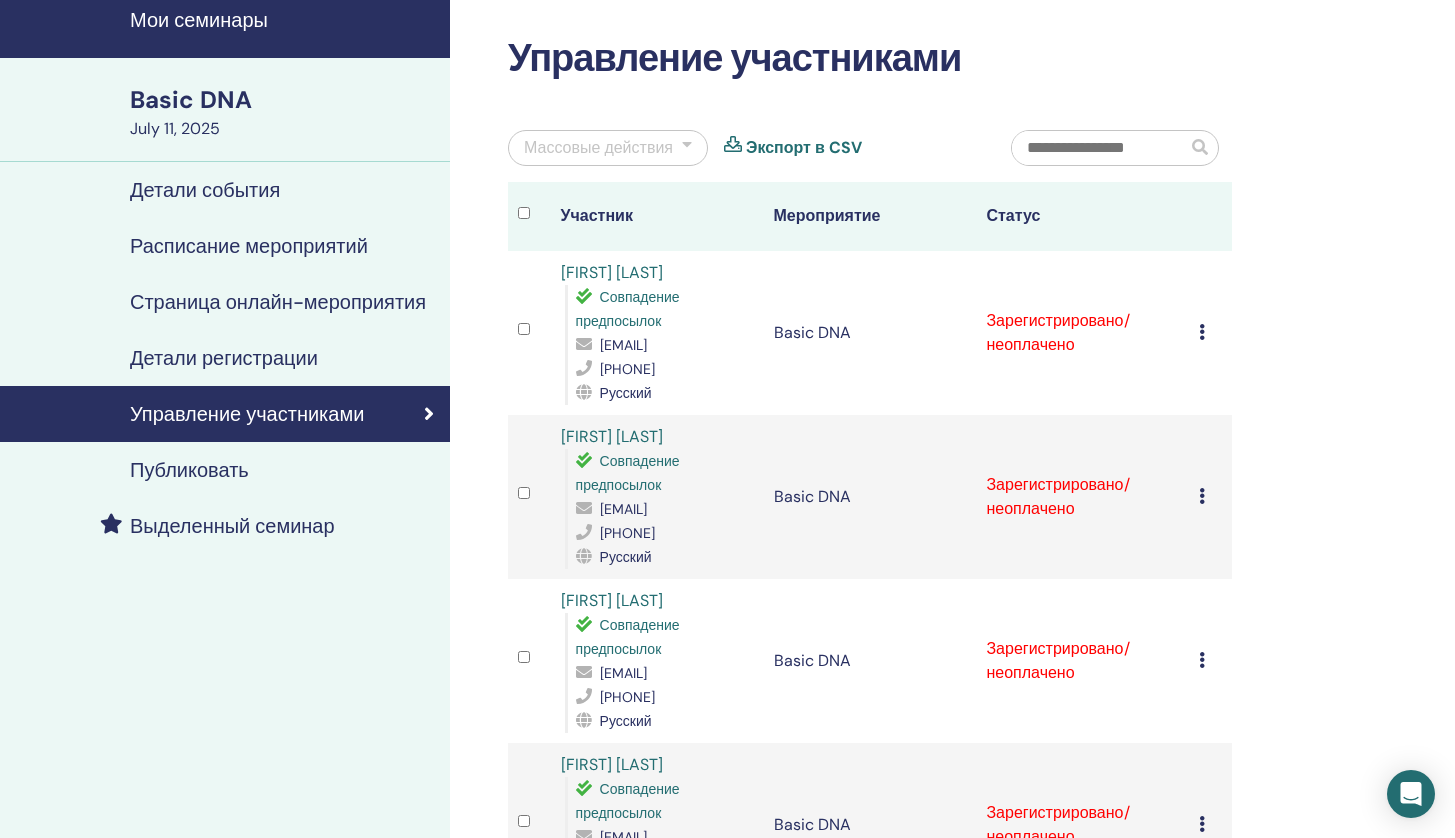 scroll, scrollTop: 109, scrollLeft: 0, axis: vertical 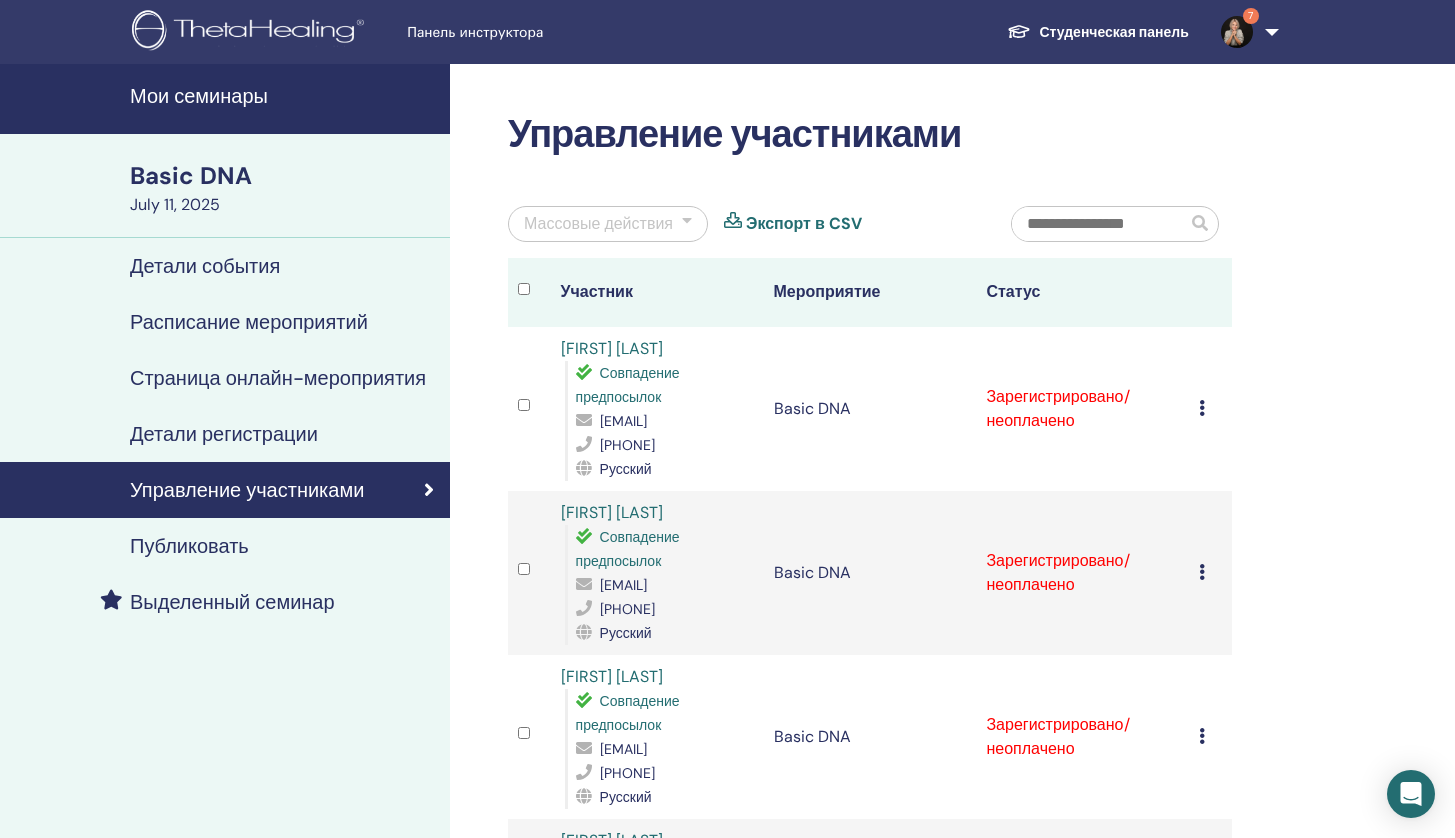 click on "7" at bounding box center [1246, 32] 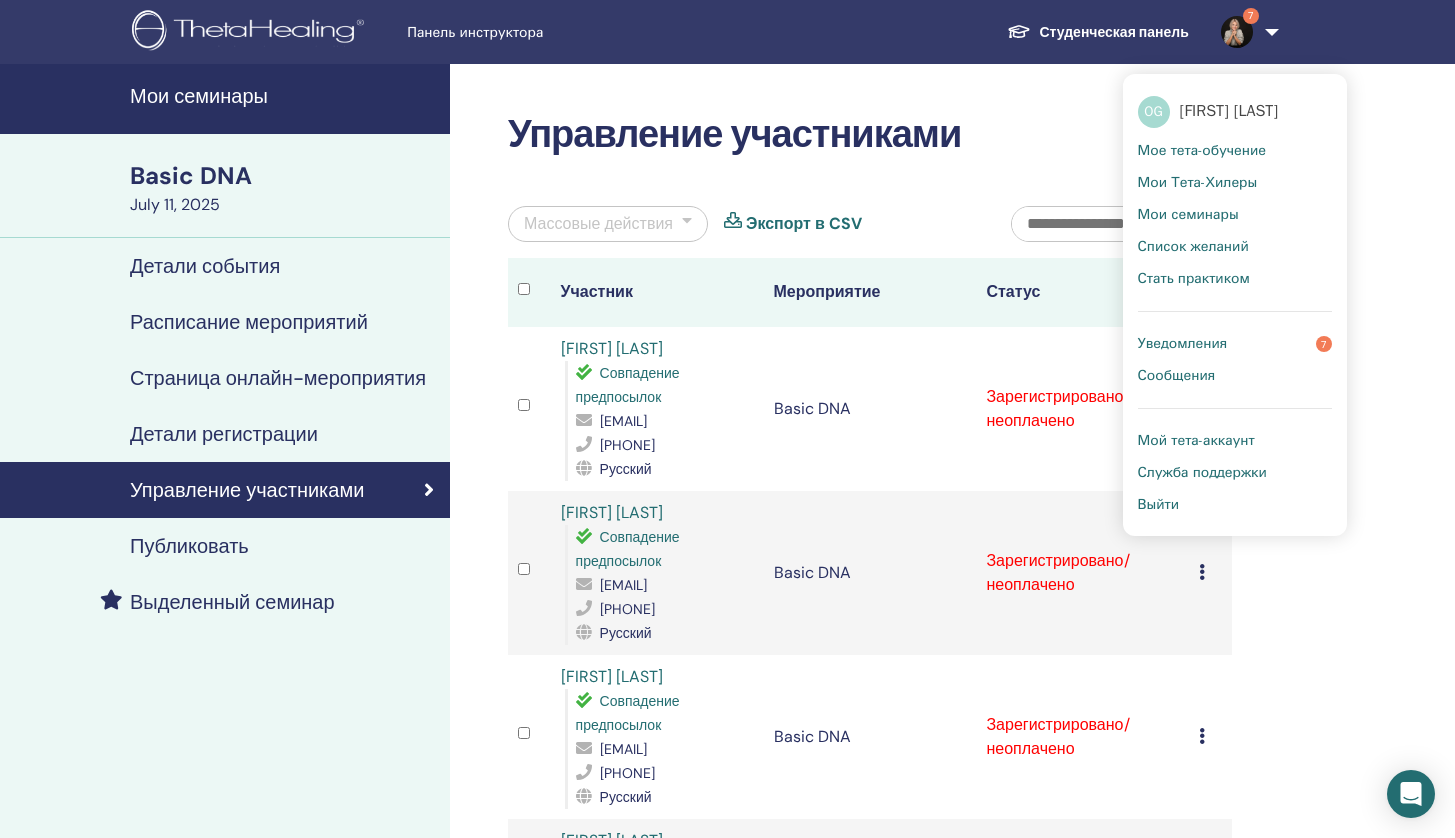 click on "Уведомления" at bounding box center [1183, 344] 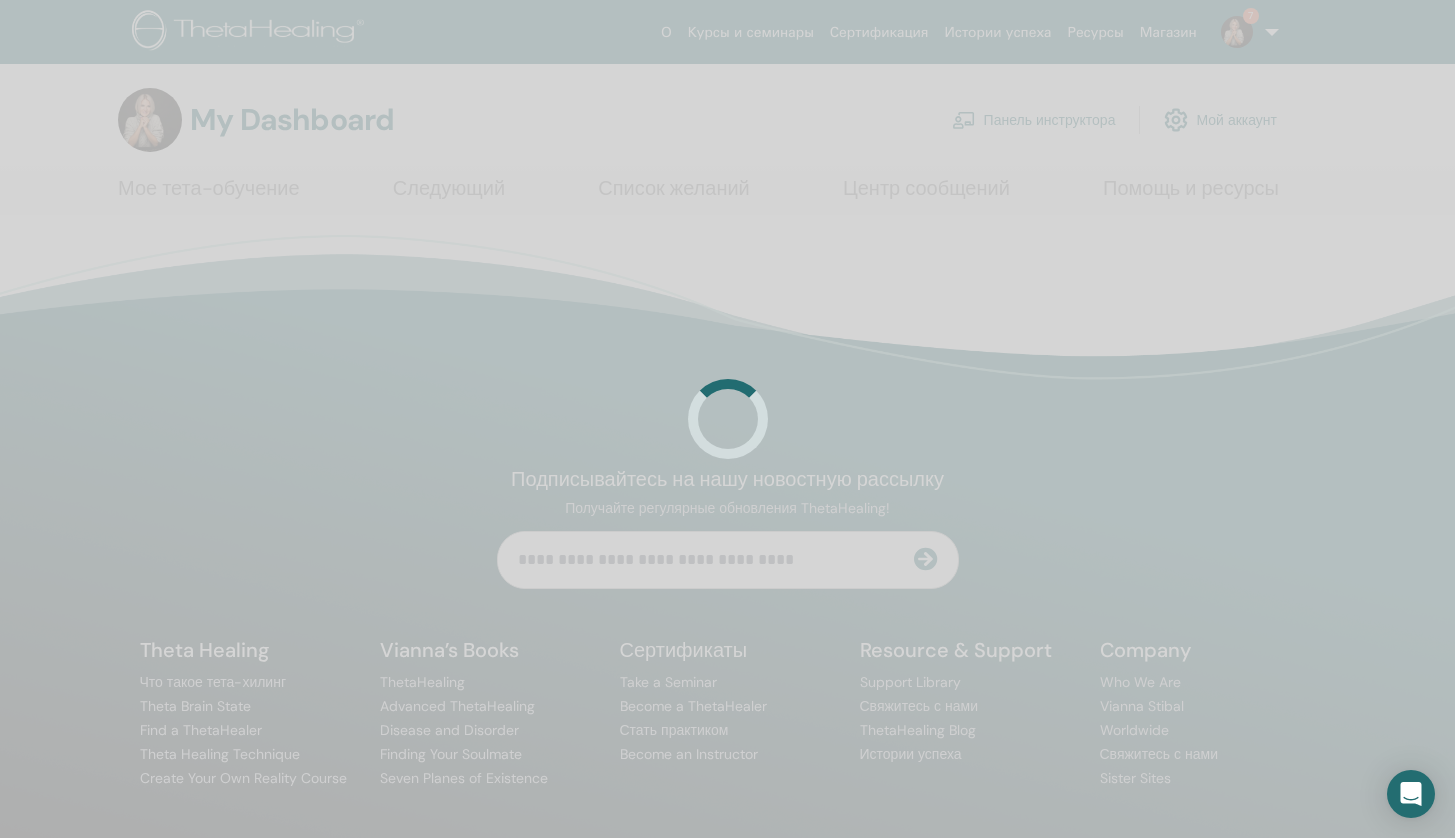 scroll, scrollTop: 0, scrollLeft: 0, axis: both 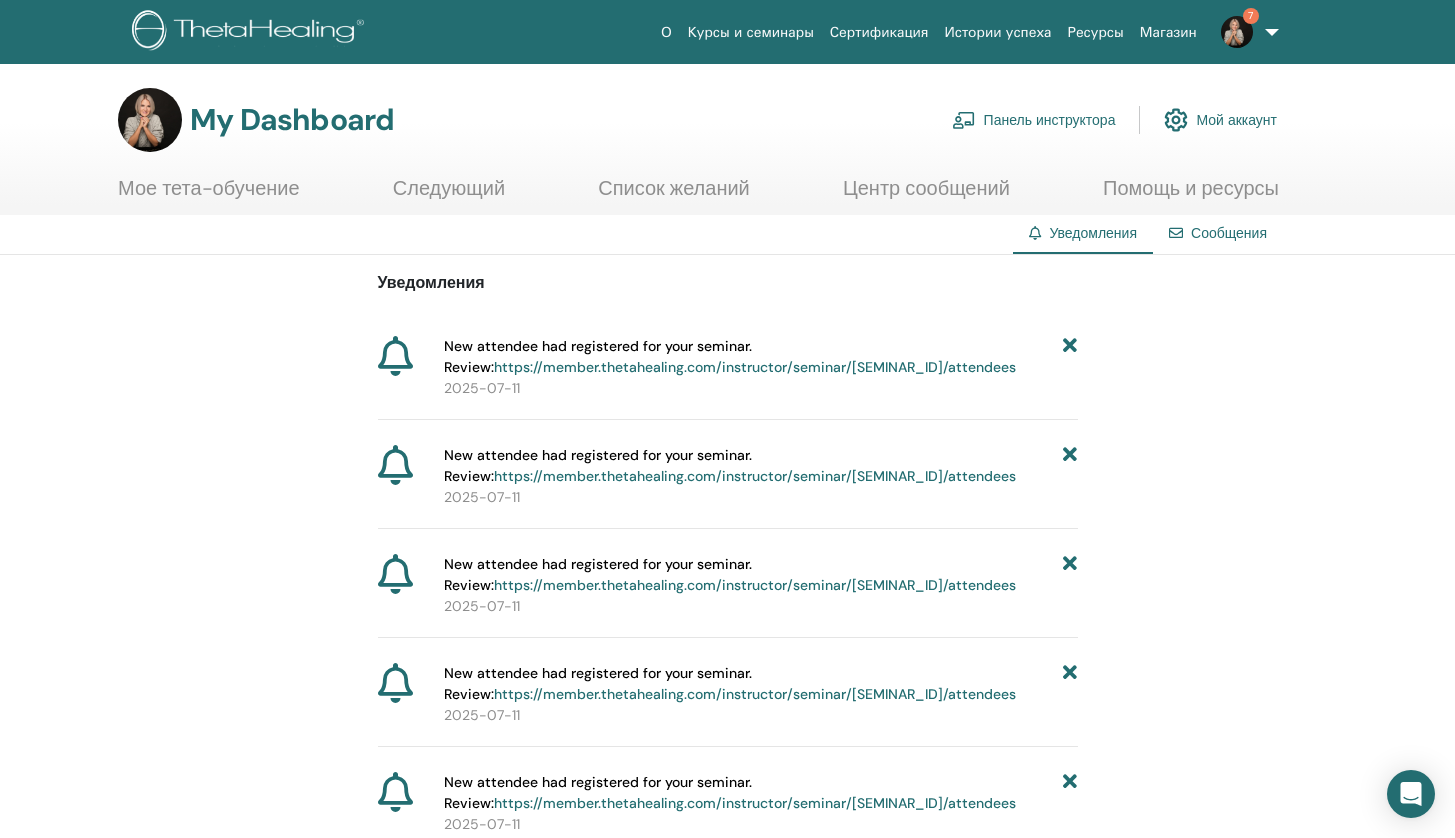 click on "https://member.thetahealing.com/instructor/seminar/371908/attendees" at bounding box center (755, 367) 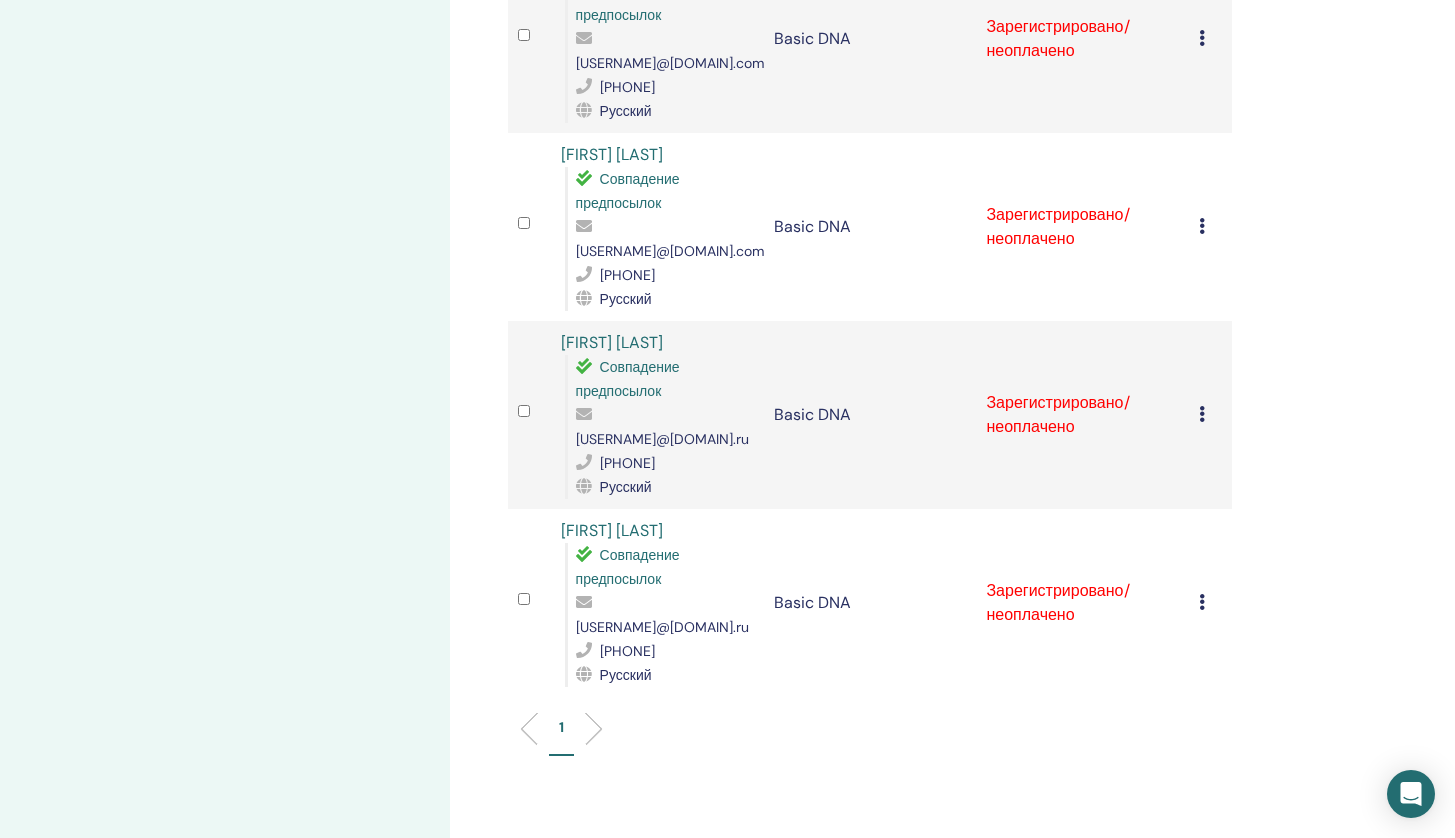 scroll, scrollTop: 1720, scrollLeft: 0, axis: vertical 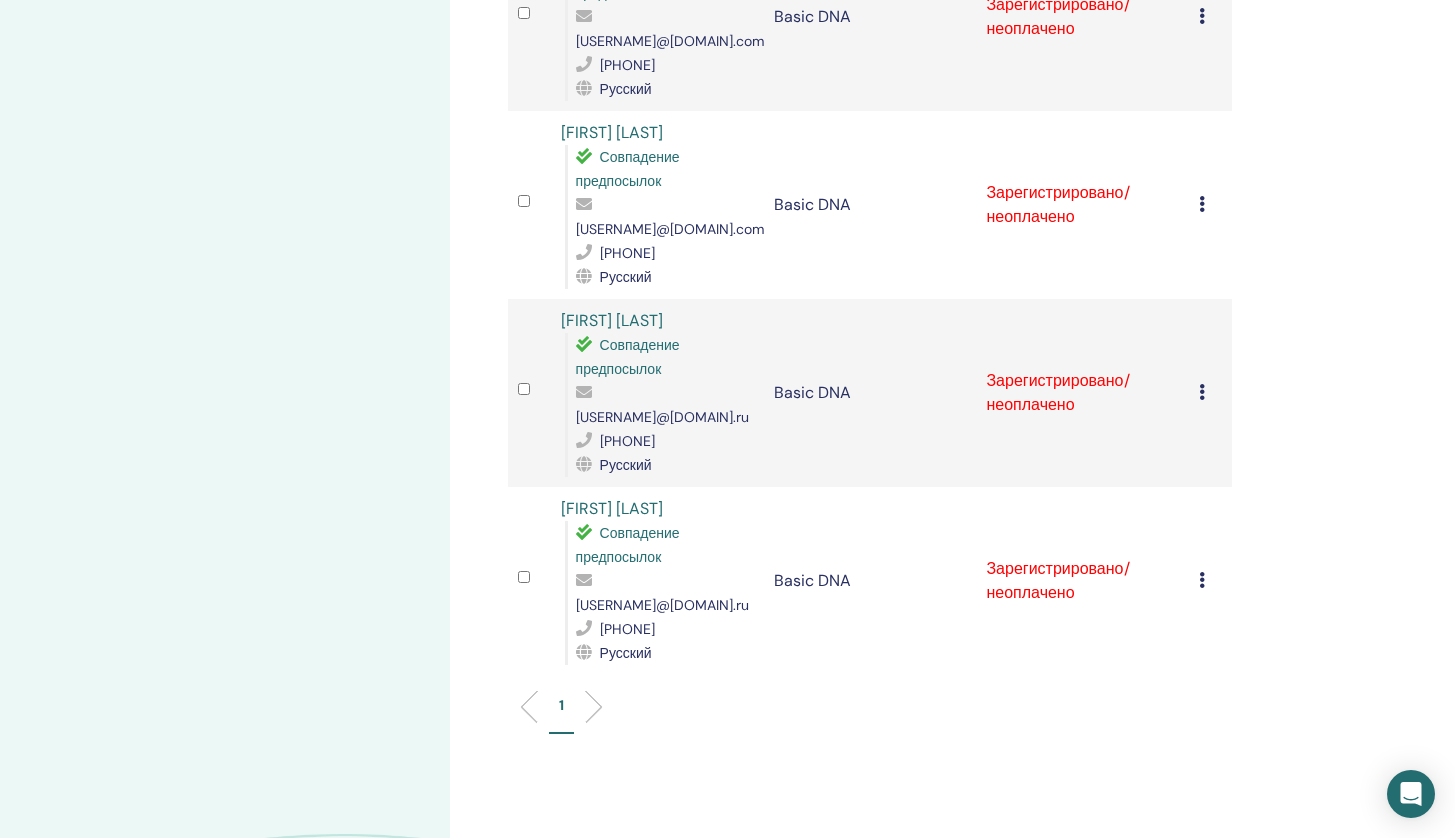 click on "1" at bounding box center (870, 714) 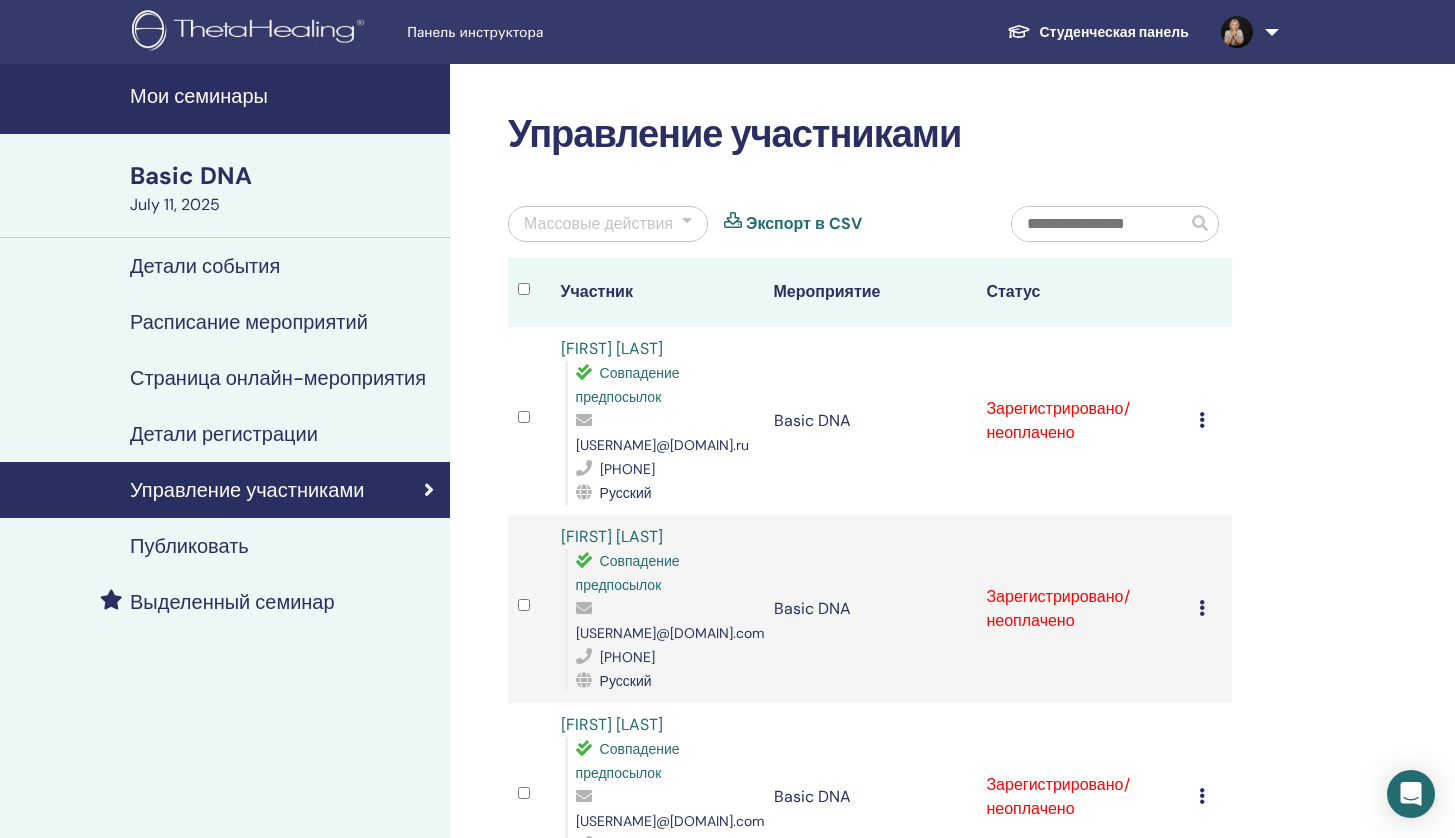 scroll, scrollTop: 0, scrollLeft: 0, axis: both 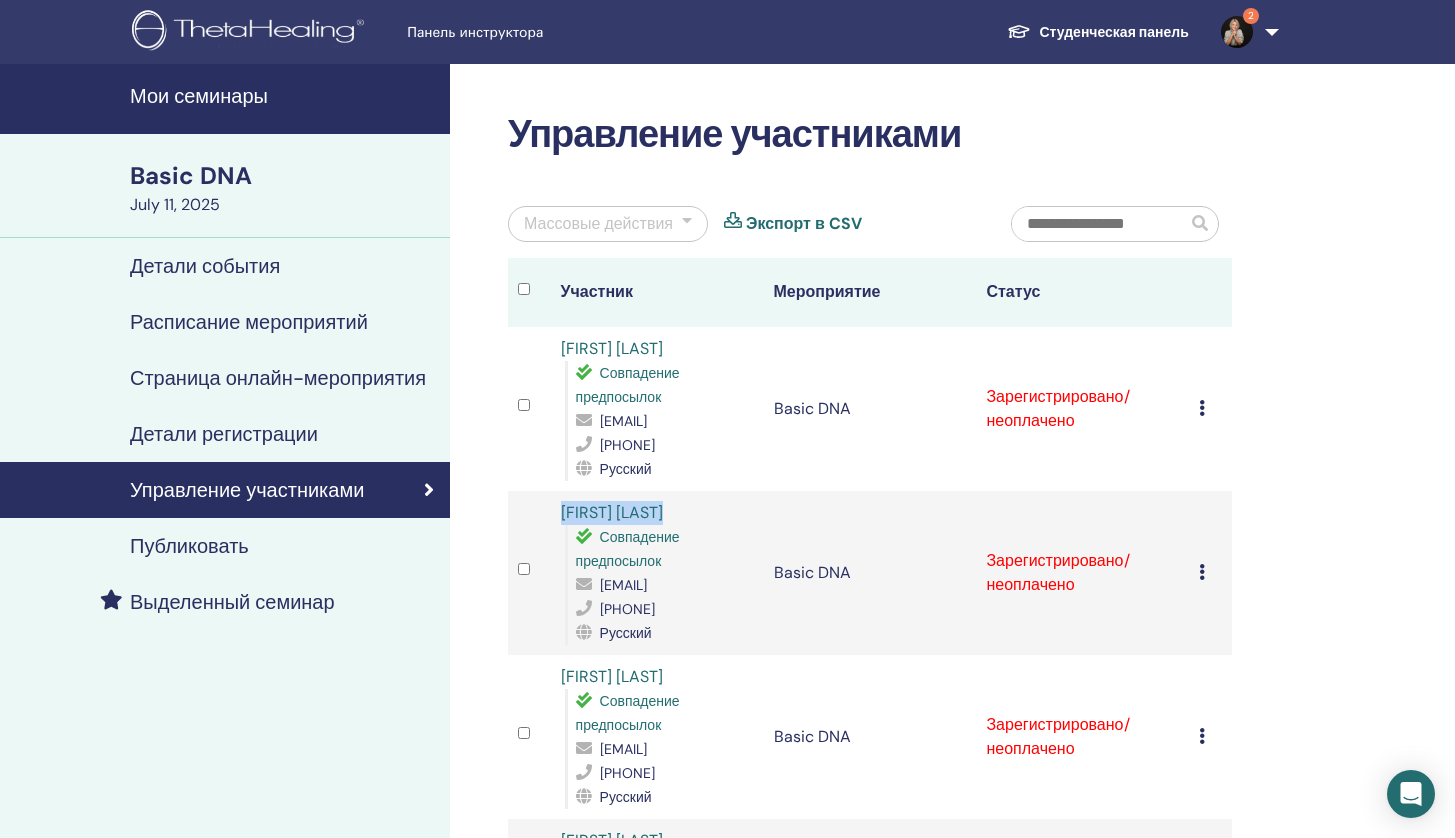 drag, startPoint x: 692, startPoint y: 510, endPoint x: 548, endPoint y: 510, distance: 144 